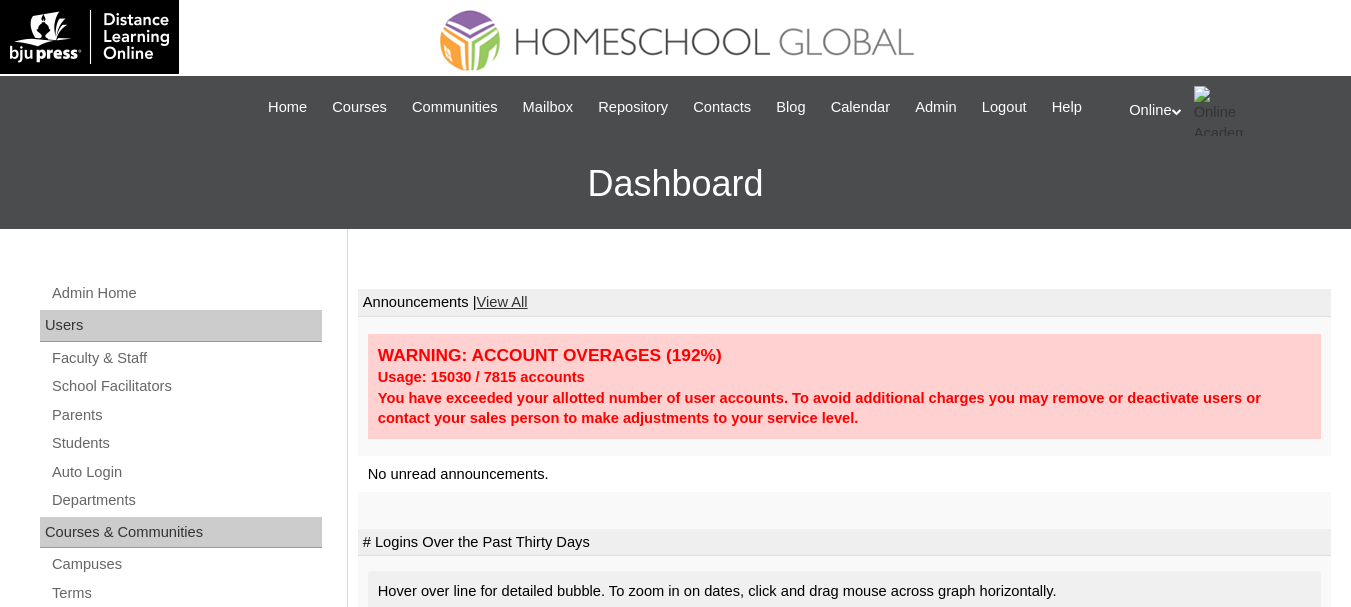 scroll, scrollTop: 0, scrollLeft: 0, axis: both 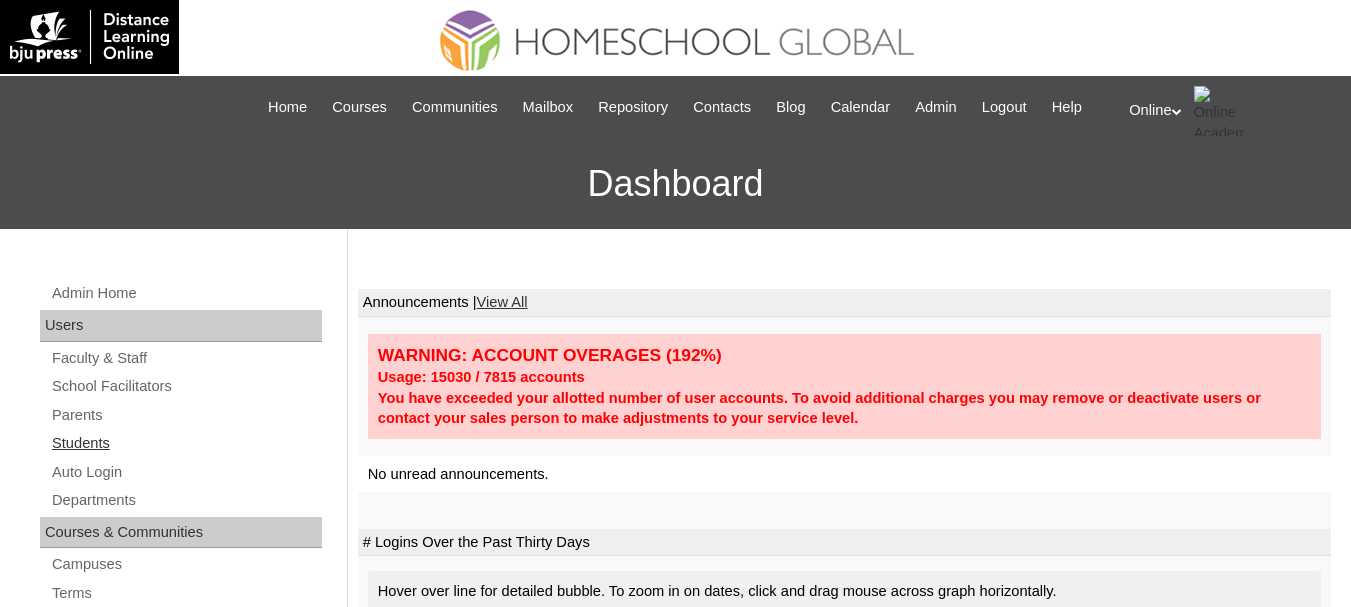 click on "Students" at bounding box center [186, 443] 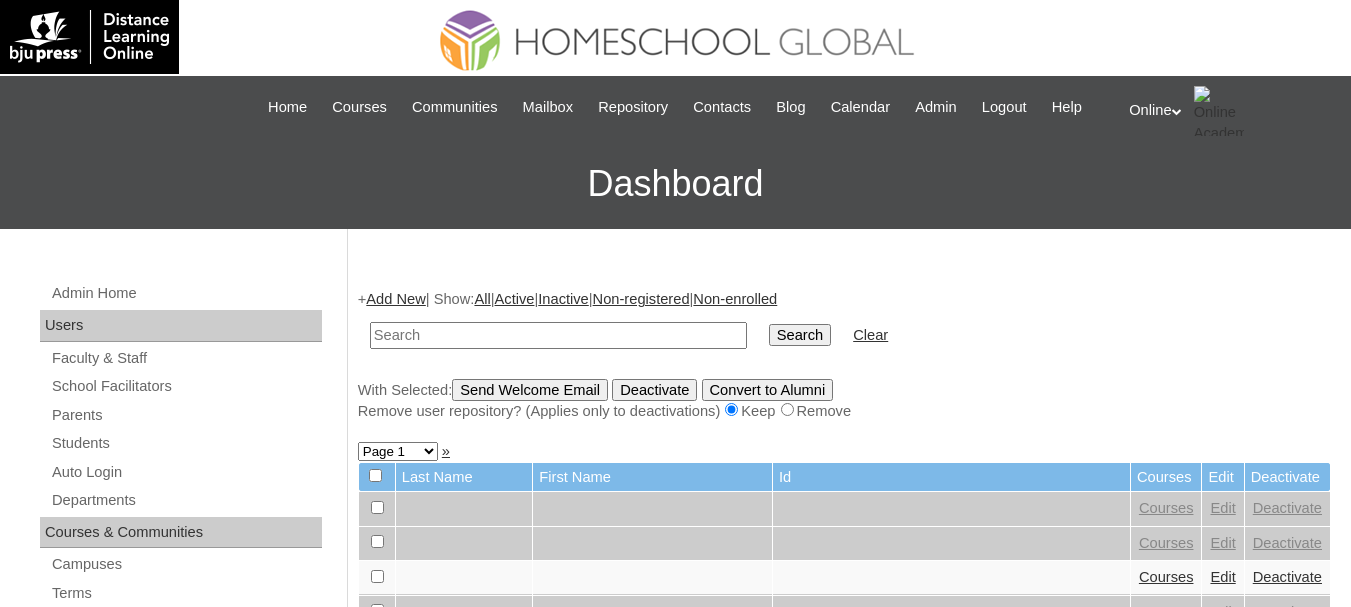 scroll, scrollTop: 0, scrollLeft: 0, axis: both 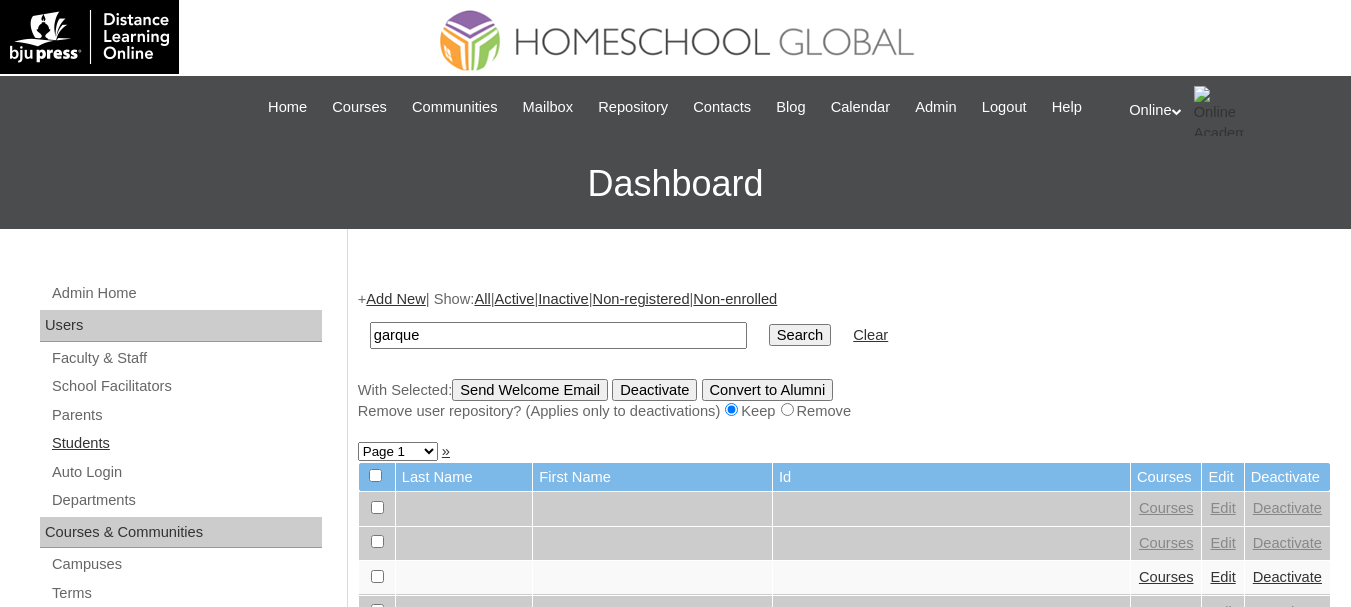 type on "garque" 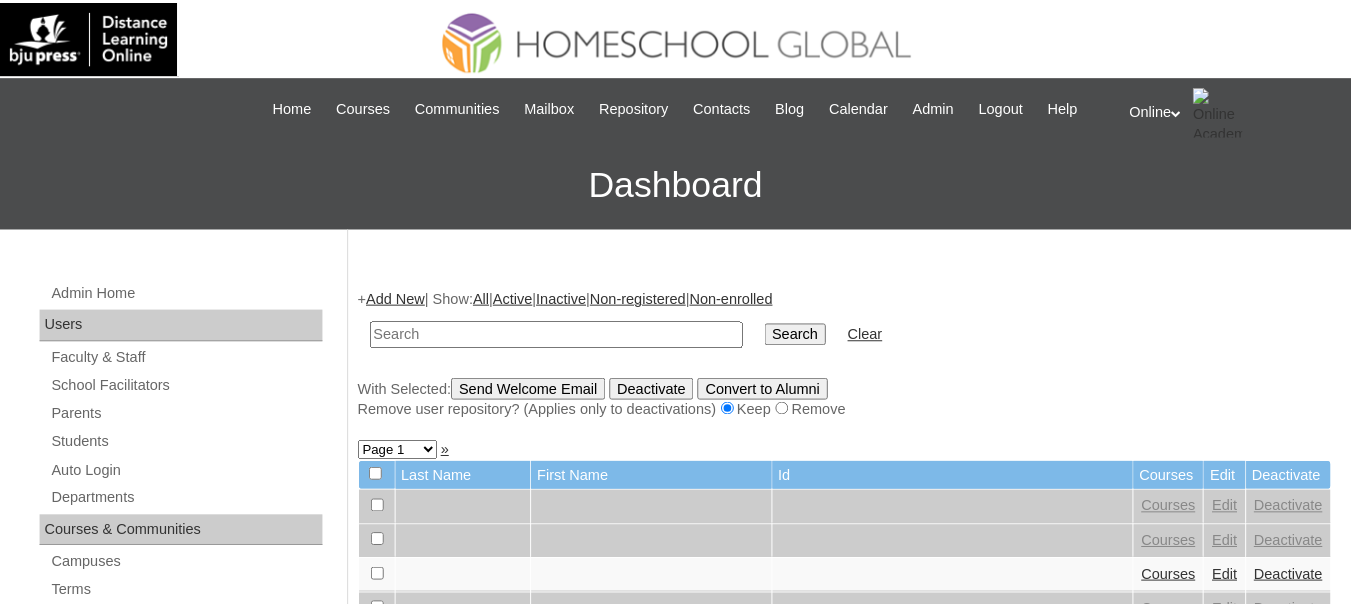 scroll, scrollTop: 0, scrollLeft: 0, axis: both 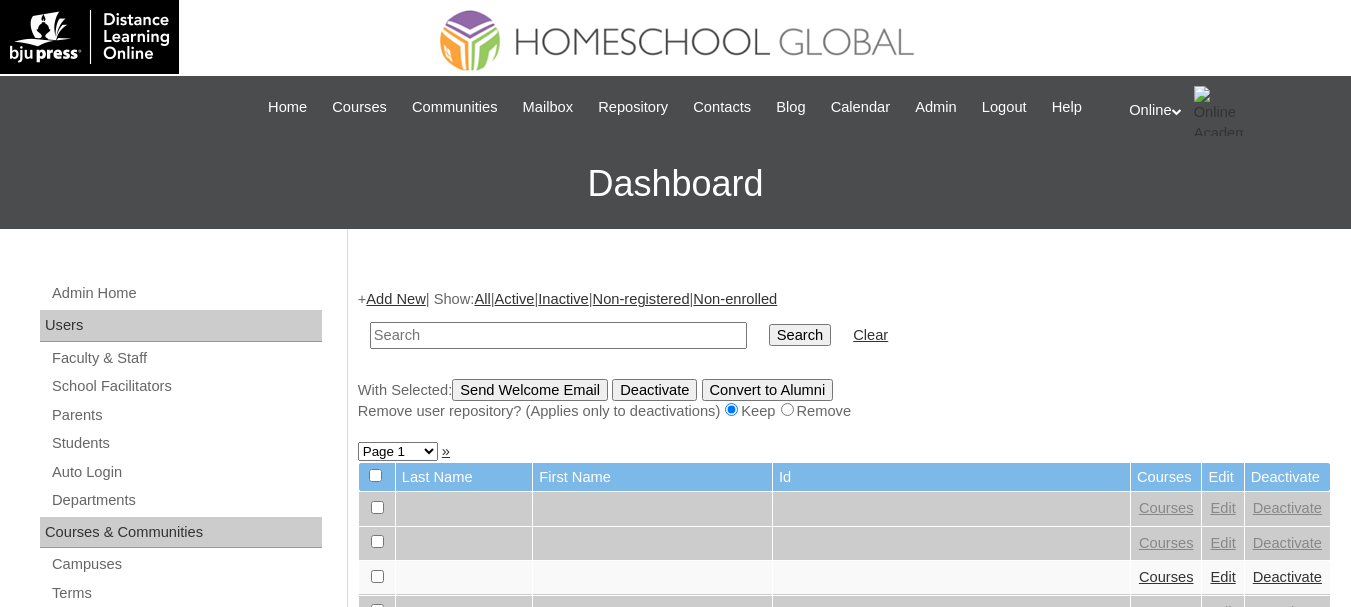 click at bounding box center [558, 335] 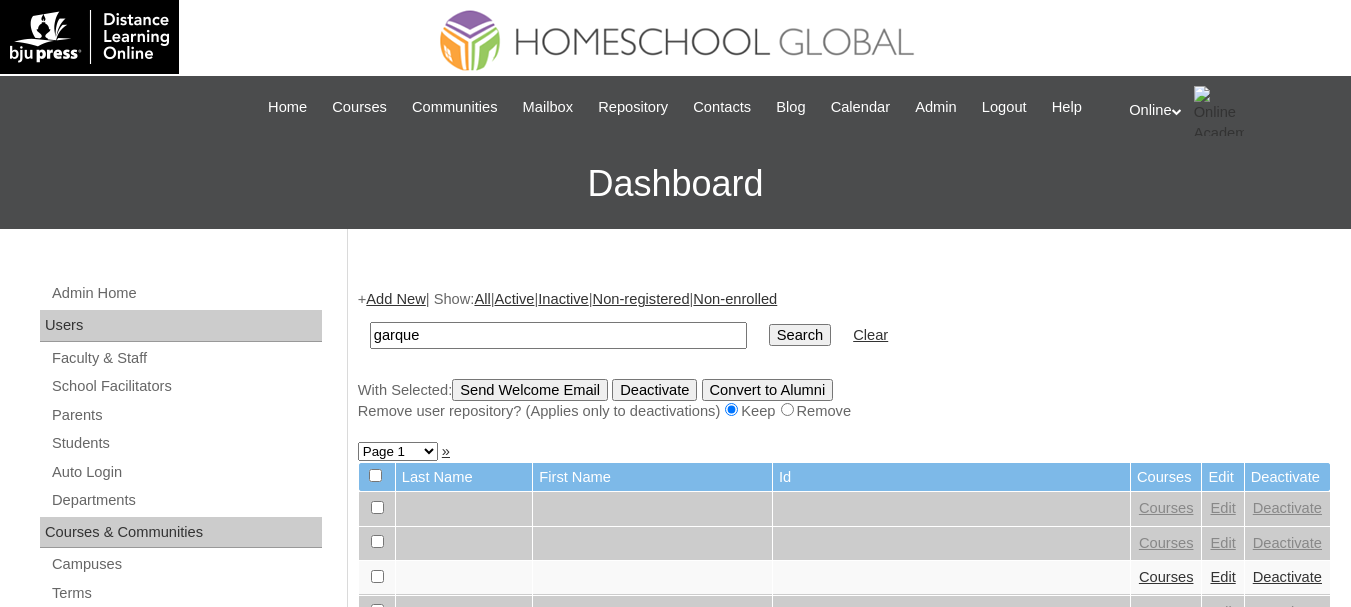 type on "garque" 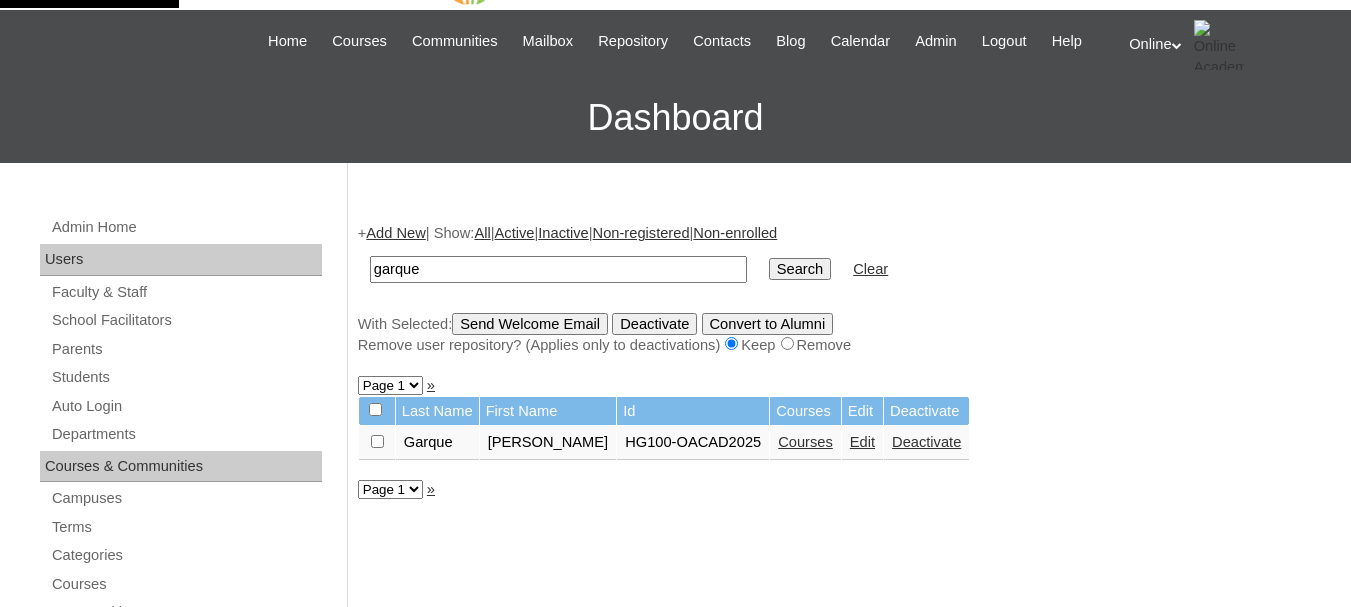 scroll, scrollTop: 100, scrollLeft: 0, axis: vertical 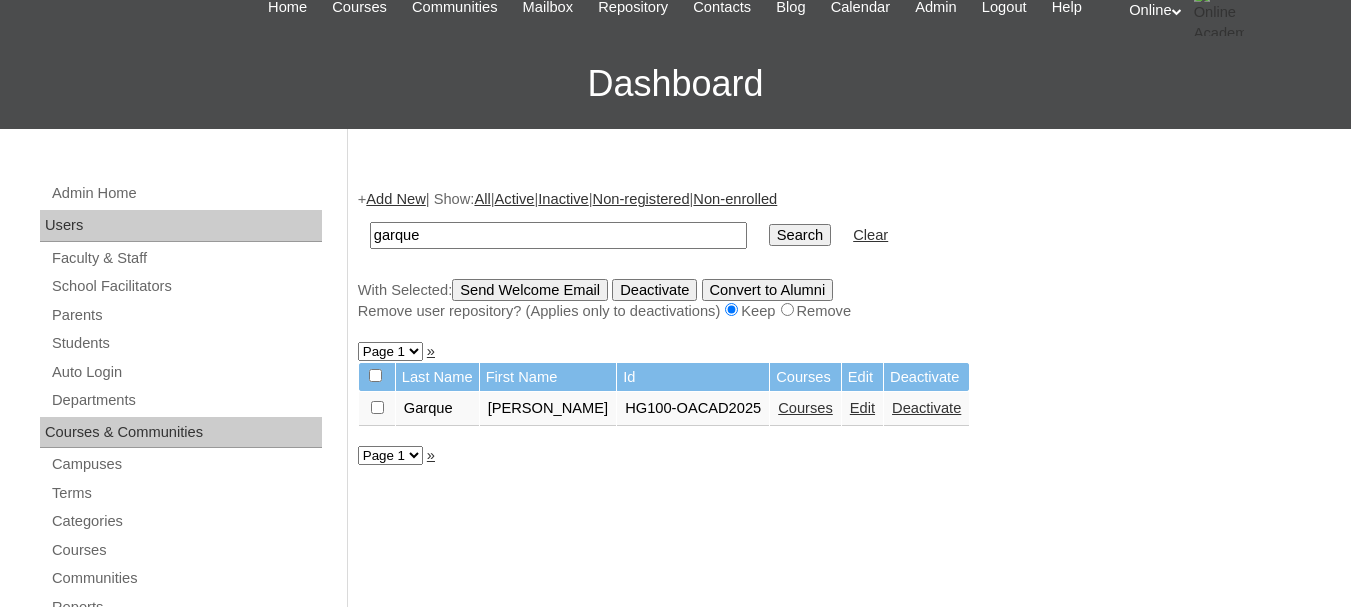 click on "Courses" at bounding box center [805, 408] 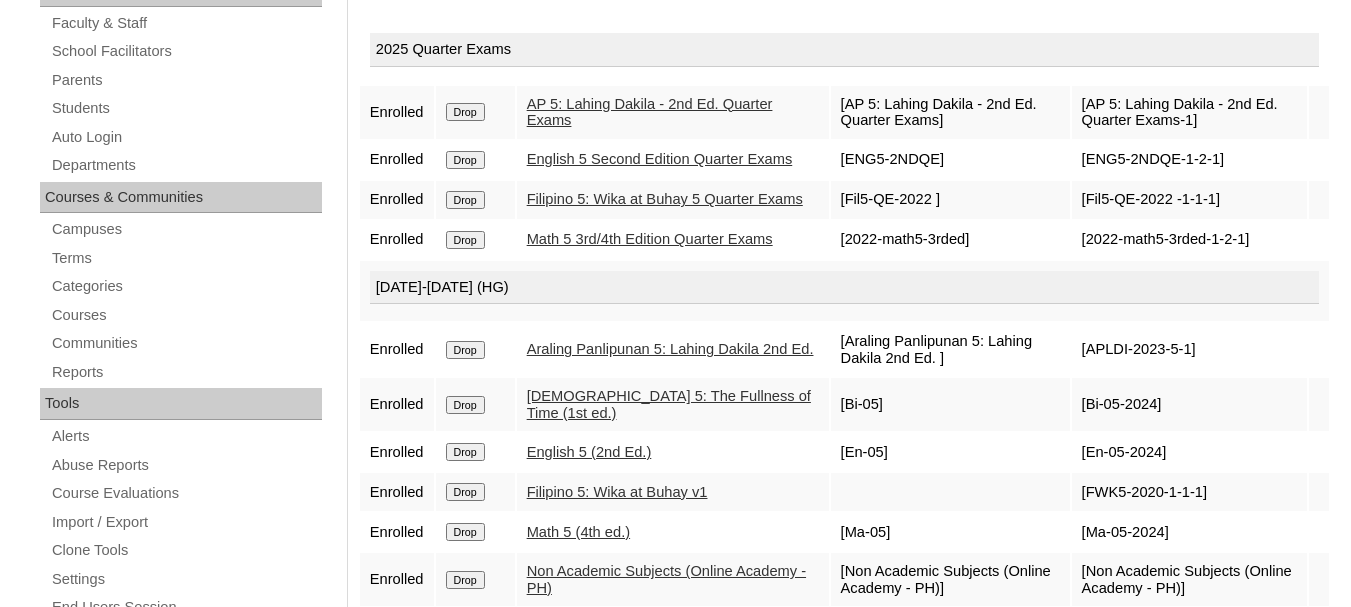 scroll, scrollTop: 300, scrollLeft: 0, axis: vertical 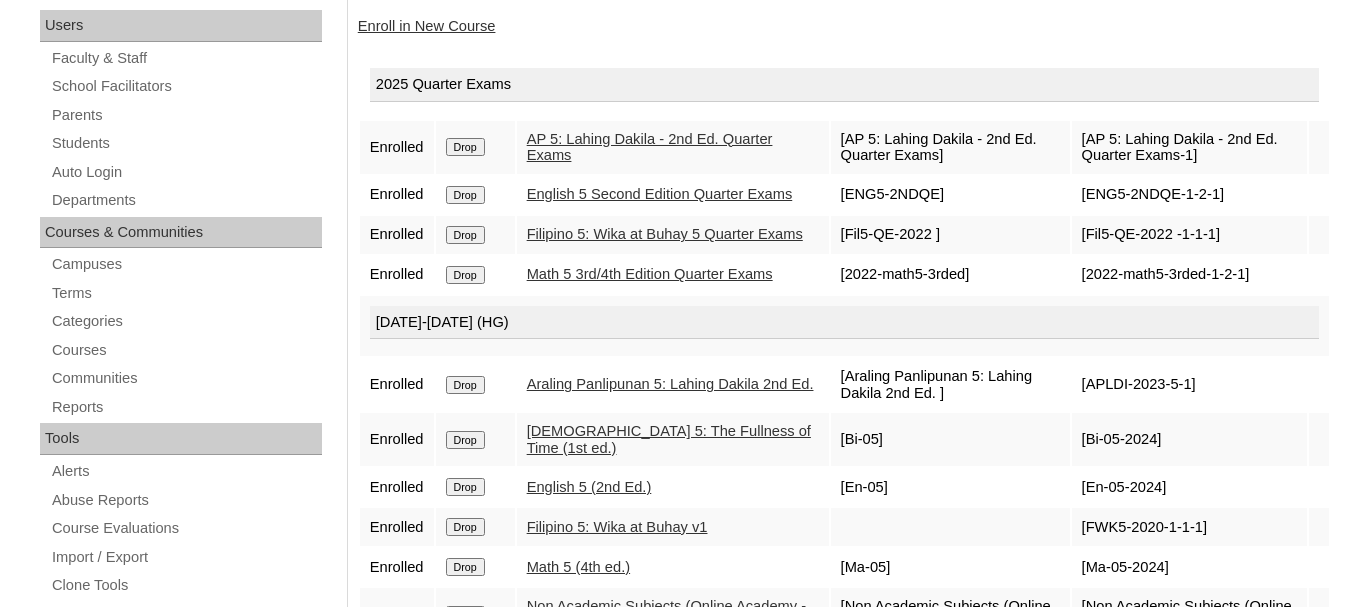 click on "Enroll in New Course" at bounding box center (427, 26) 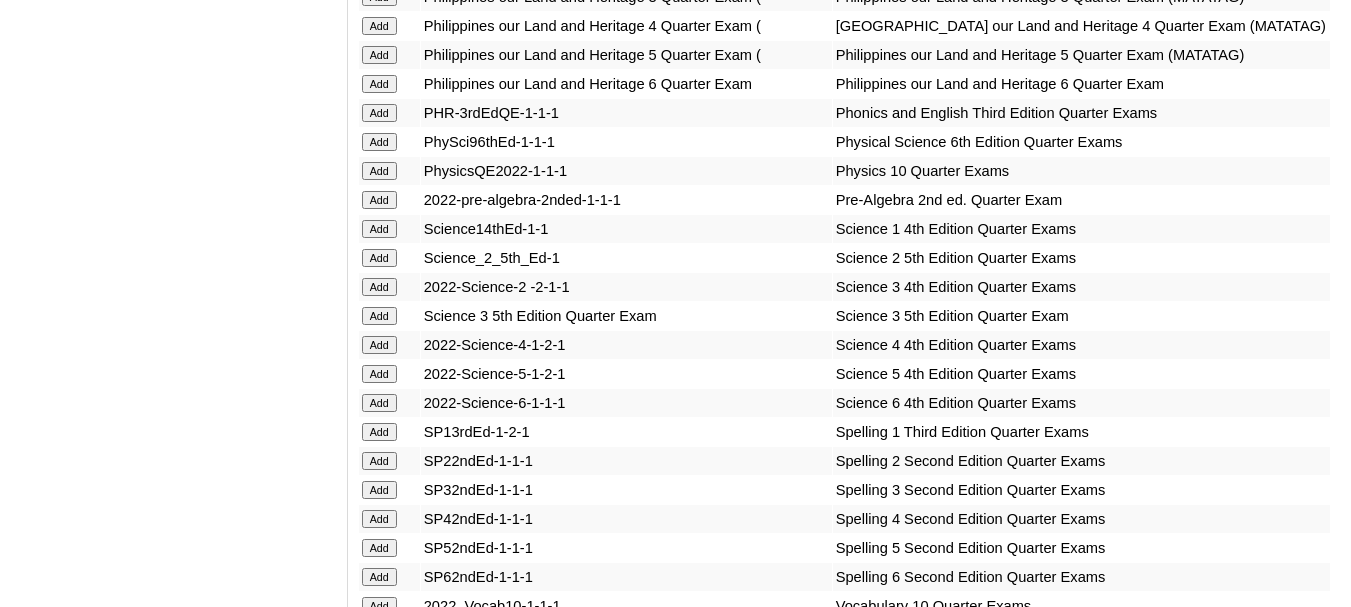 scroll, scrollTop: 3300, scrollLeft: 0, axis: vertical 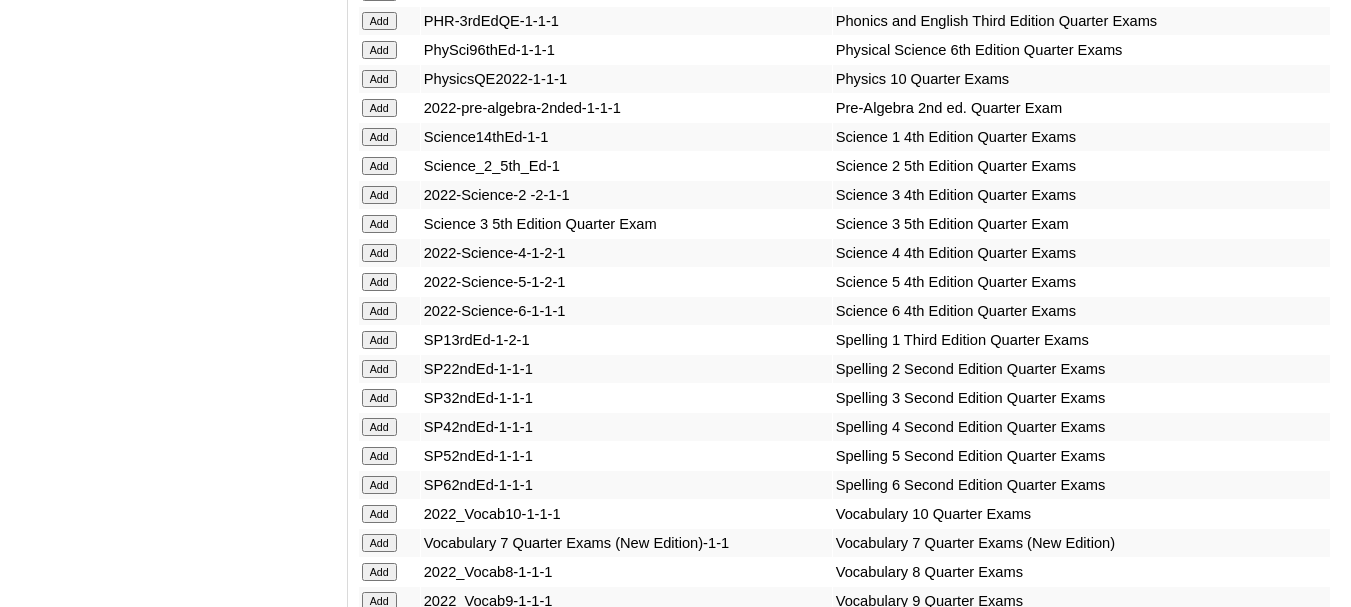 click on "Add" at bounding box center [379, -2924] 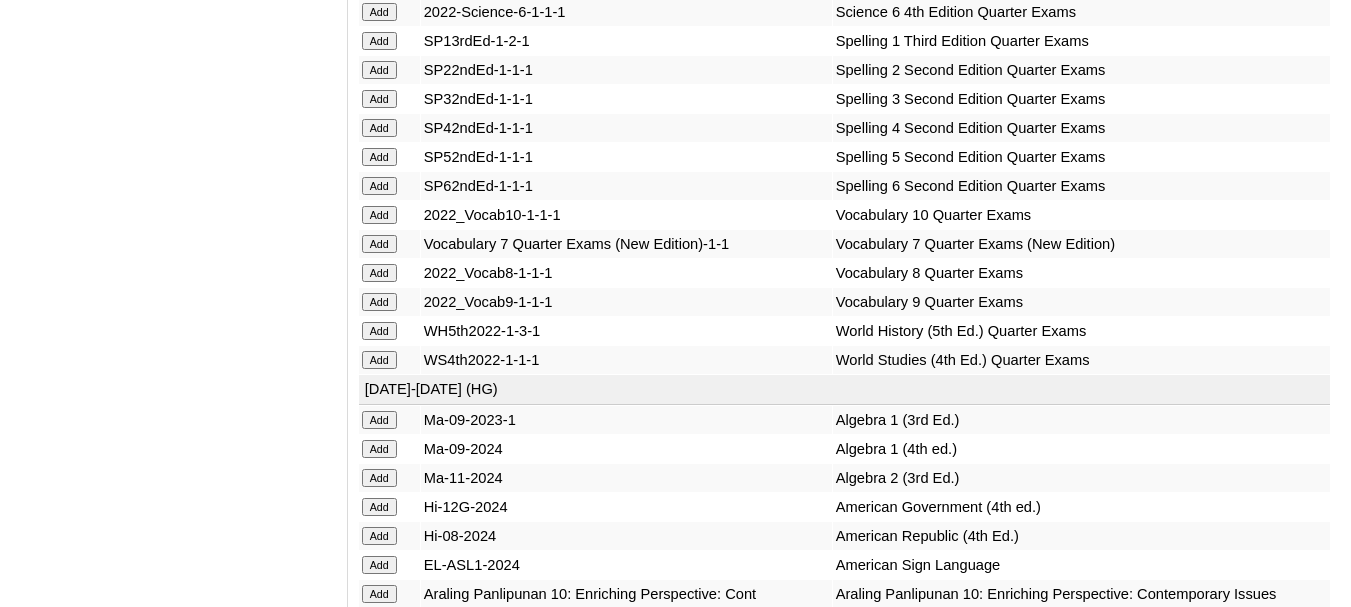 scroll, scrollTop: 3600, scrollLeft: 0, axis: vertical 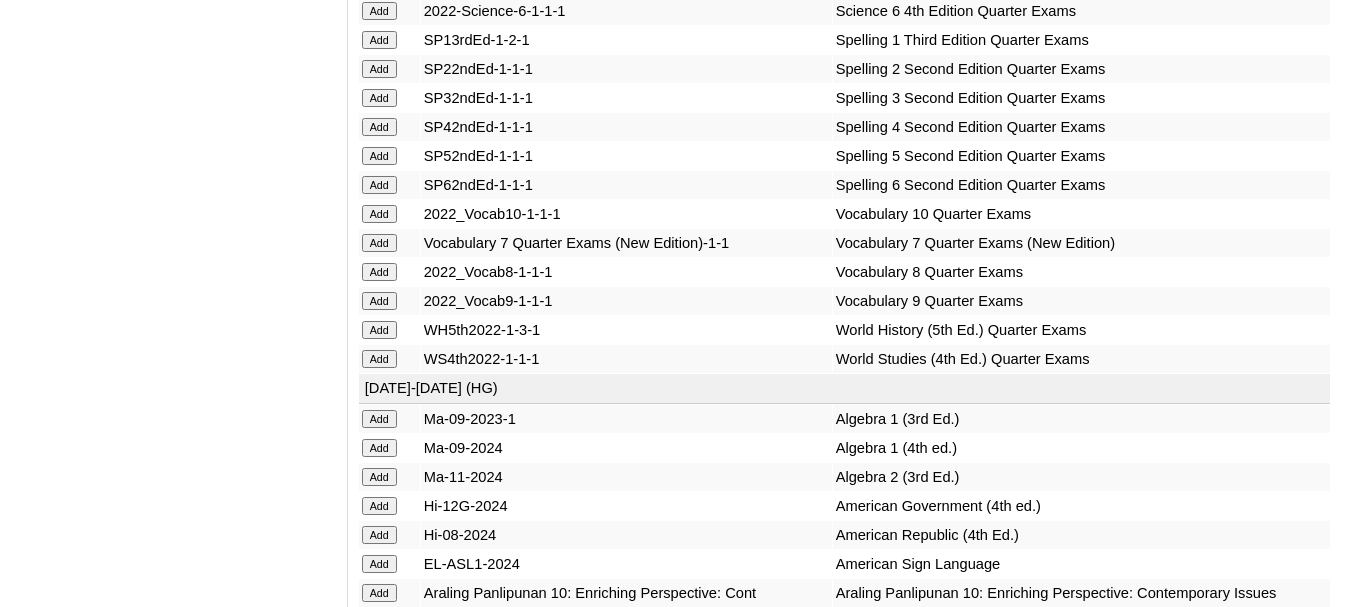 click on "Add" at bounding box center [379, -3224] 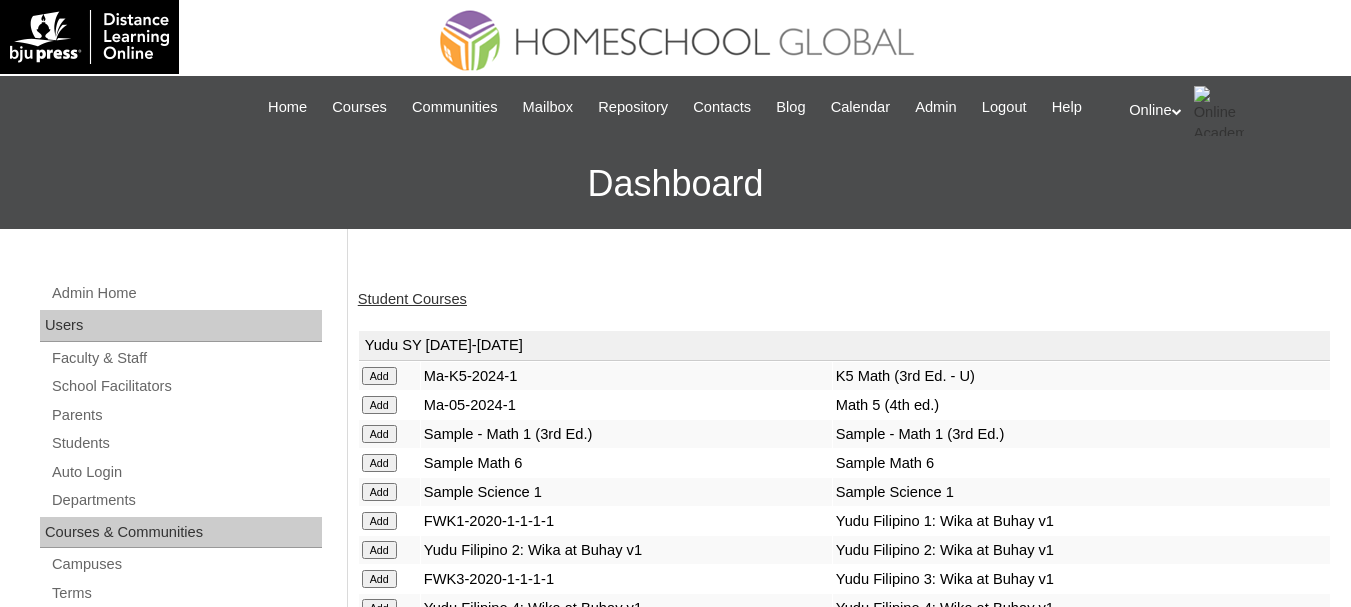 scroll, scrollTop: 0, scrollLeft: 0, axis: both 